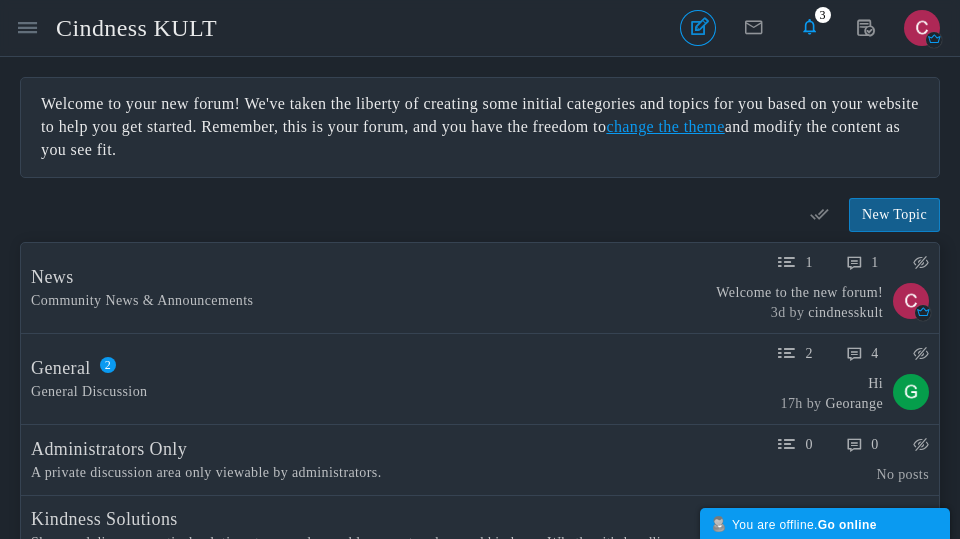 scroll, scrollTop: 0, scrollLeft: 0, axis: both 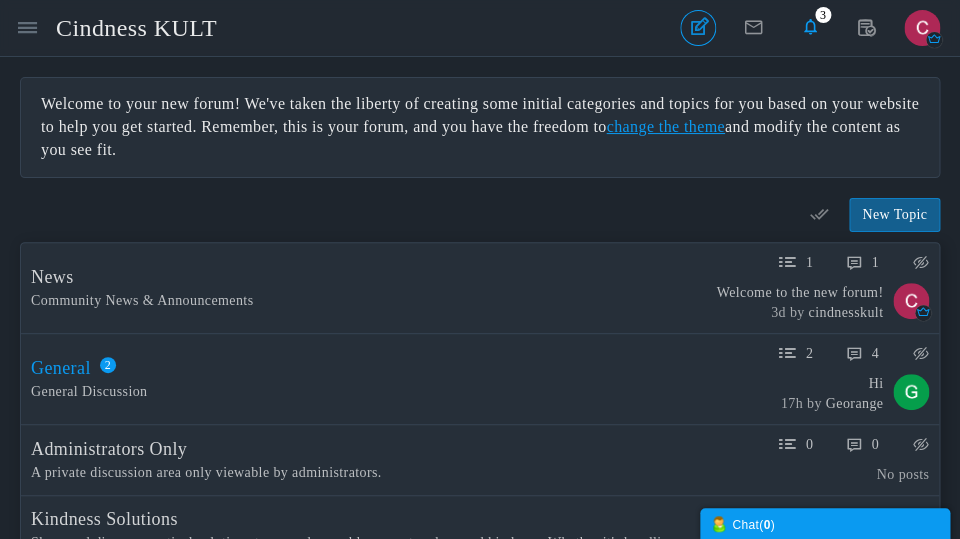 click on "General" at bounding box center (61, 368) 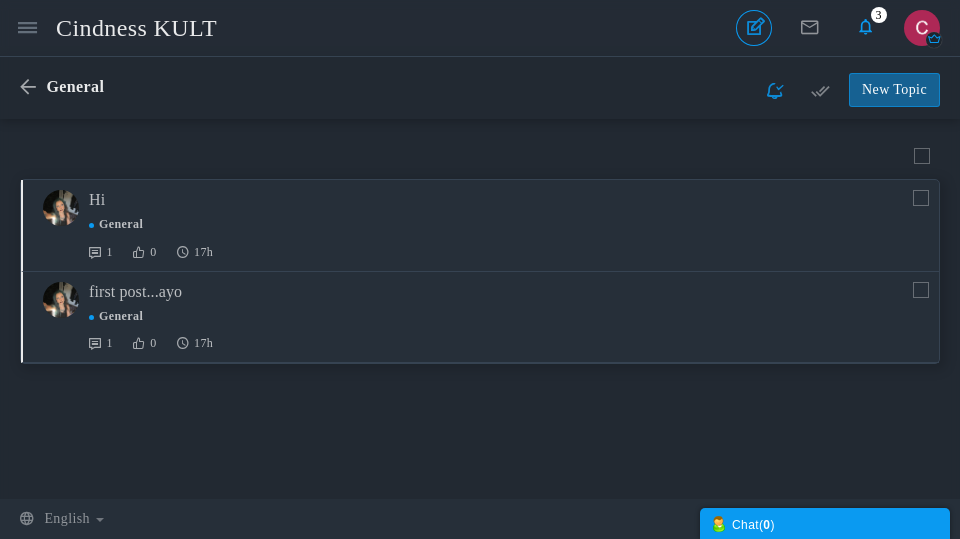 scroll, scrollTop: 0, scrollLeft: 0, axis: both 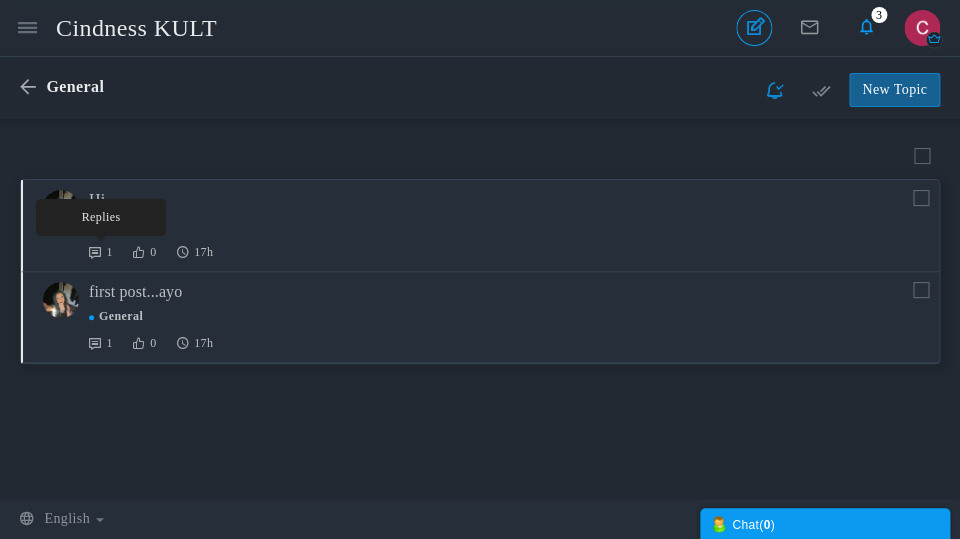 click on "Hi
Started by
Viviyum   in   General :
;3
General
1 Replies
0
17h" at bounding box center (480, 226) 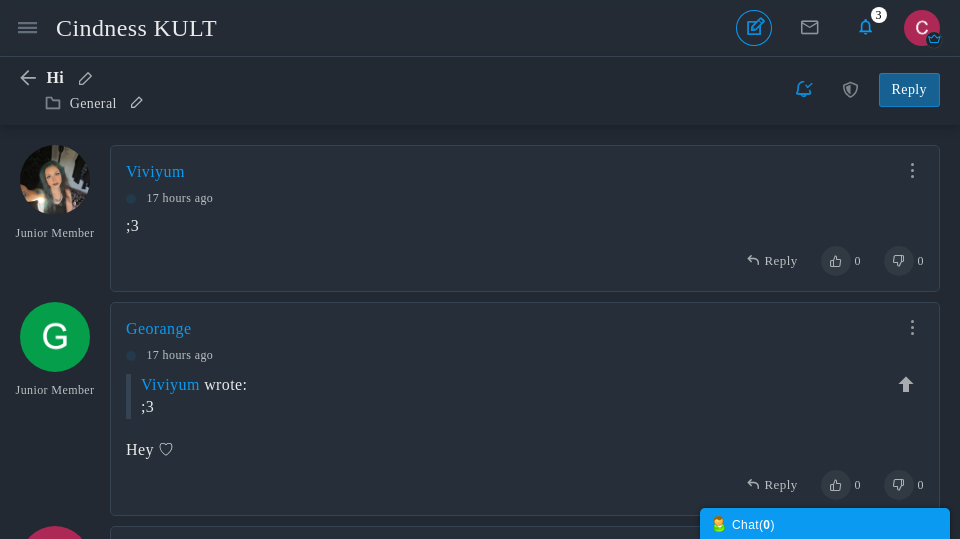 scroll, scrollTop: 0, scrollLeft: 0, axis: both 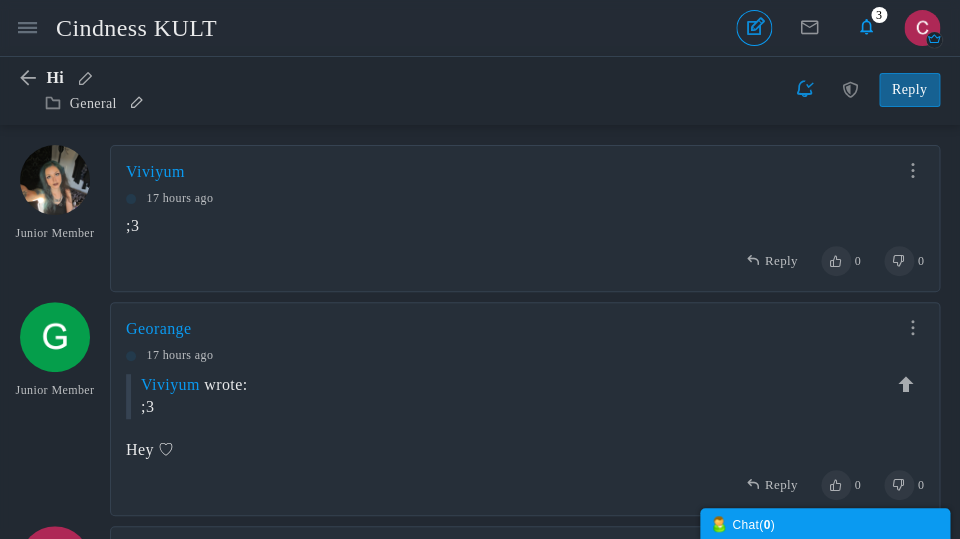 click on "Share
Edit
Move
Delete
Change Ownership
Report" at bounding box center (912, 328) 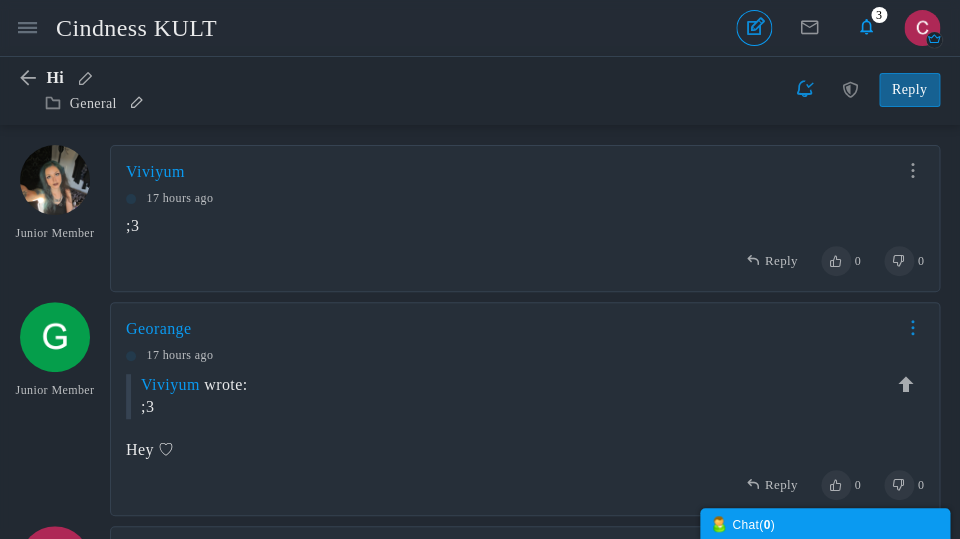 click at bounding box center [912, 327] 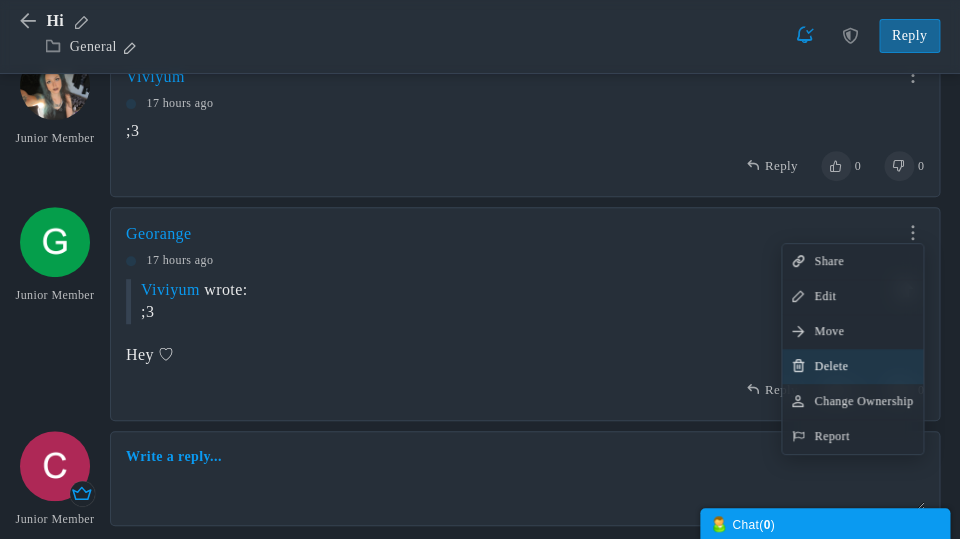 scroll, scrollTop: 96, scrollLeft: 0, axis: vertical 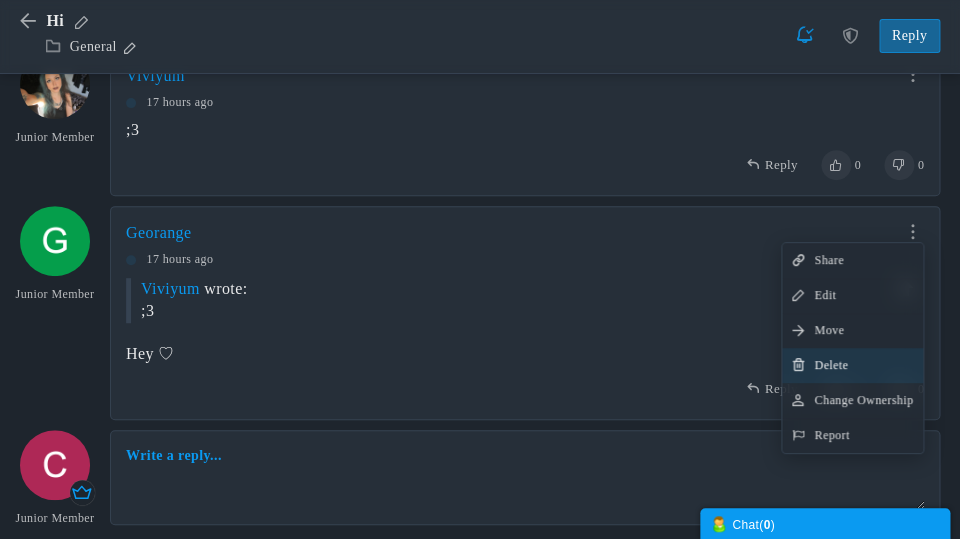 click on "Delete" at bounding box center (852, 365) 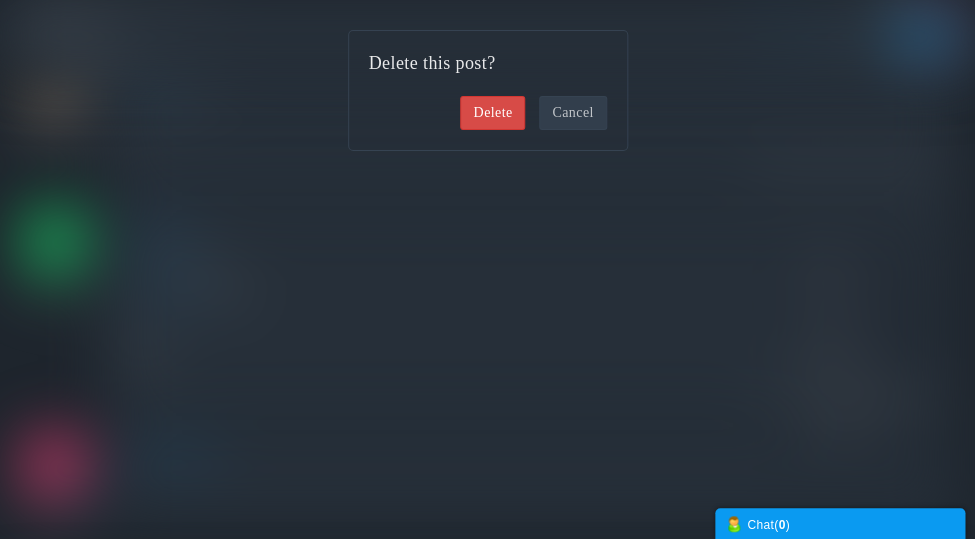 click on "Delete" at bounding box center (492, 113) 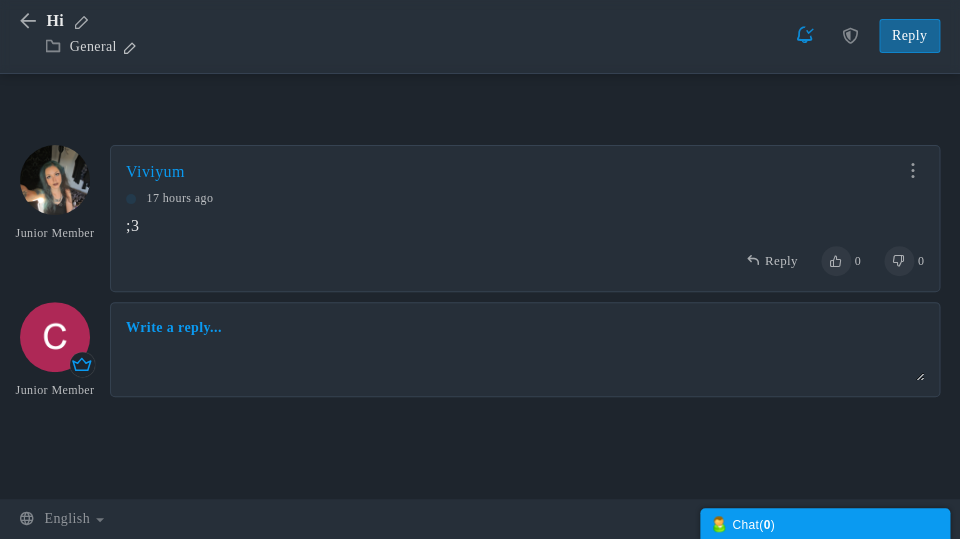scroll, scrollTop: 0, scrollLeft: 0, axis: both 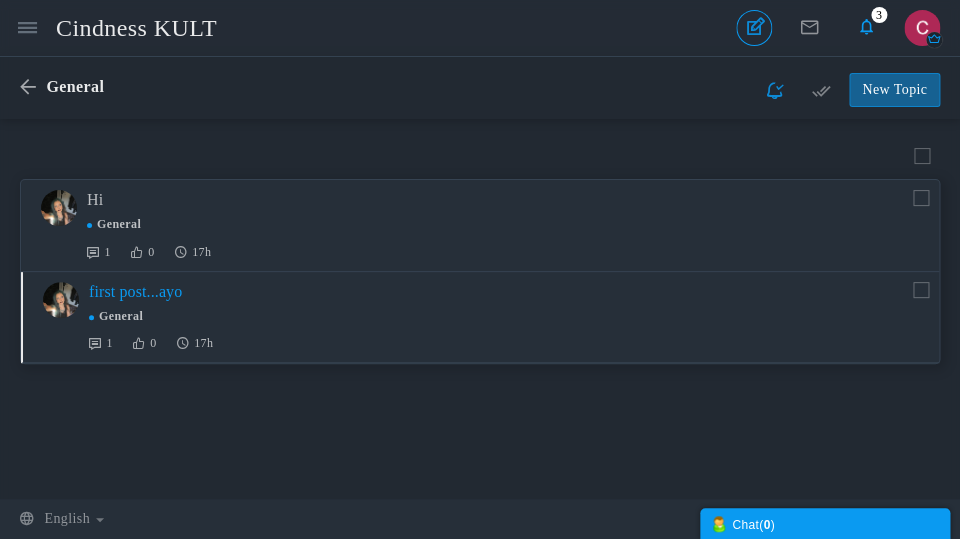 click on "first post...ayo" at bounding box center (135, 291) 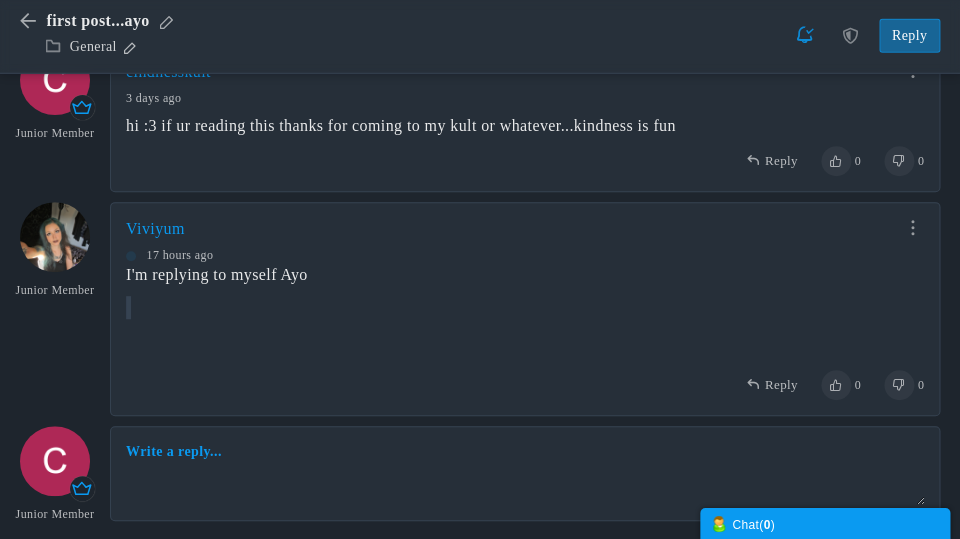 scroll, scrollTop: 0, scrollLeft: 0, axis: both 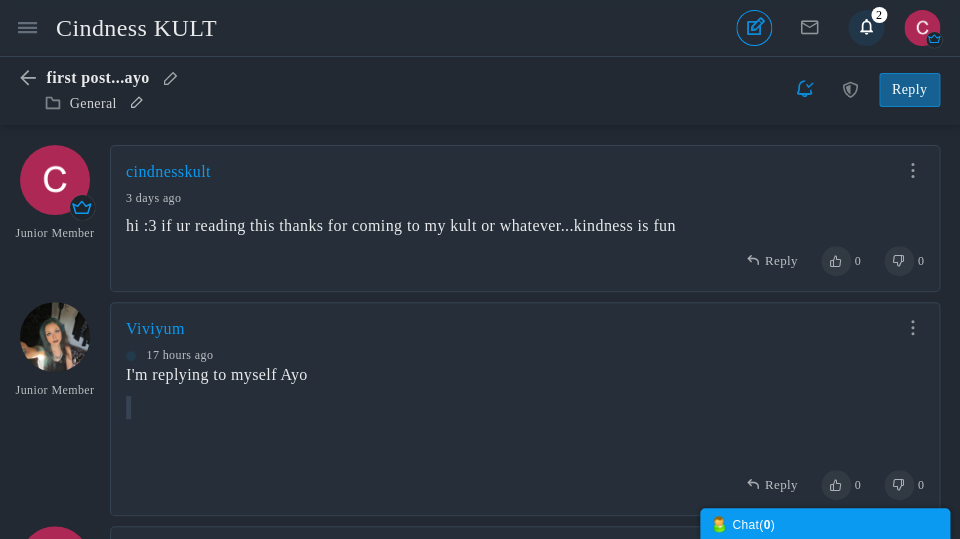 click on "2" at bounding box center (876, 15) 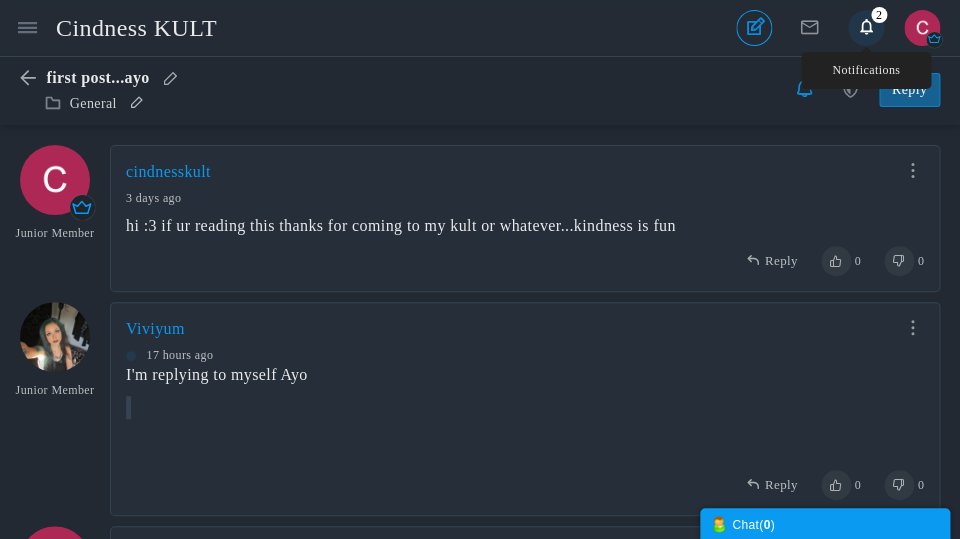 click at bounding box center [866, 27] 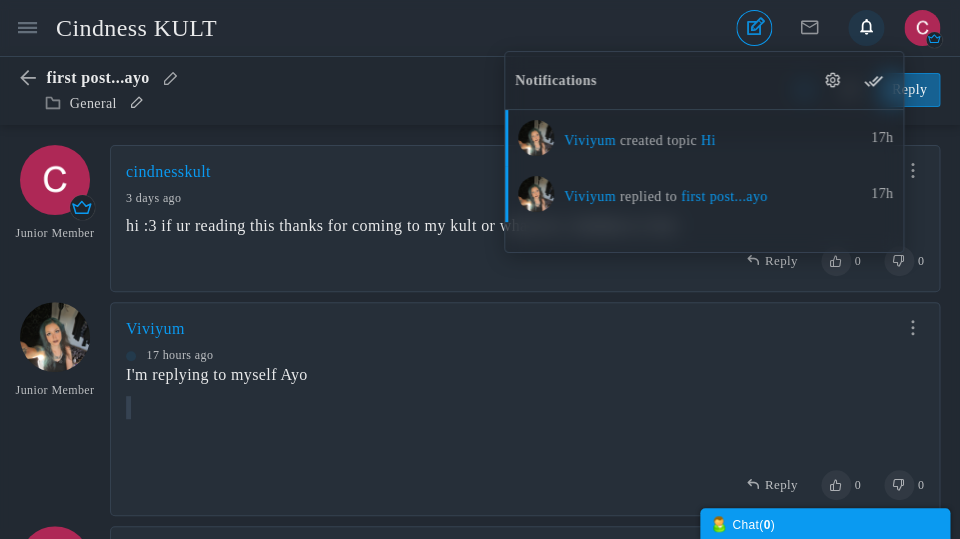 click on "first post...ayo
General
Select Posts
Delete
Lock
Move
Pin" at bounding box center [480, 90] 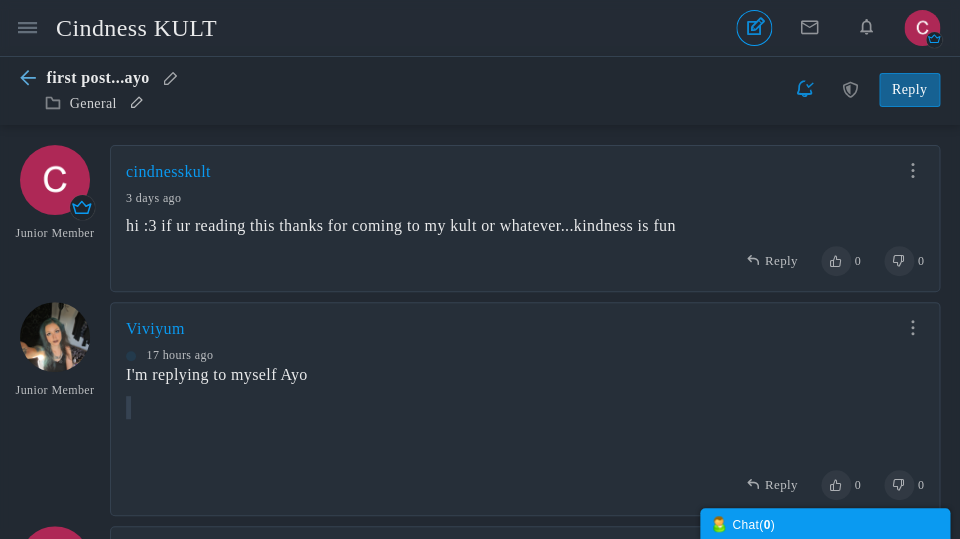 click at bounding box center [33, 78] 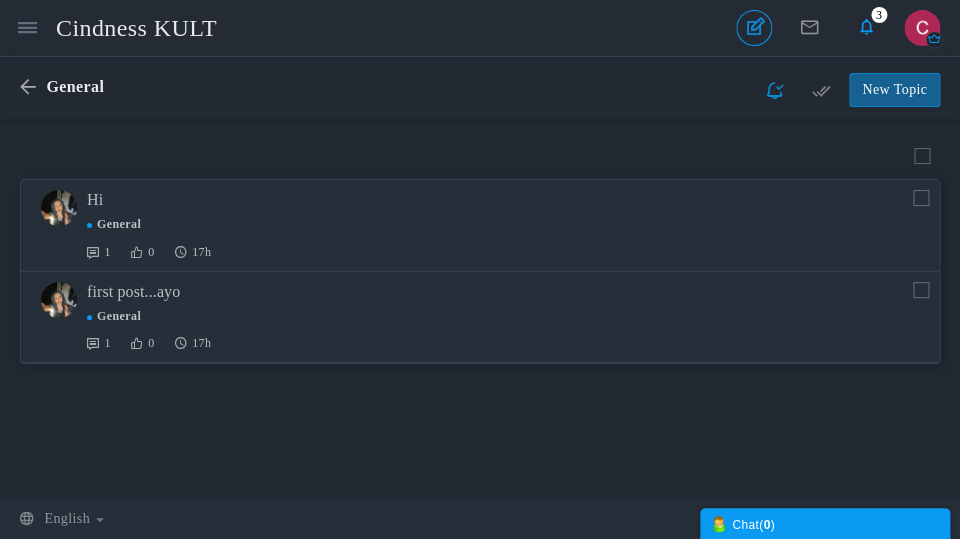 scroll, scrollTop: 1, scrollLeft: 0, axis: vertical 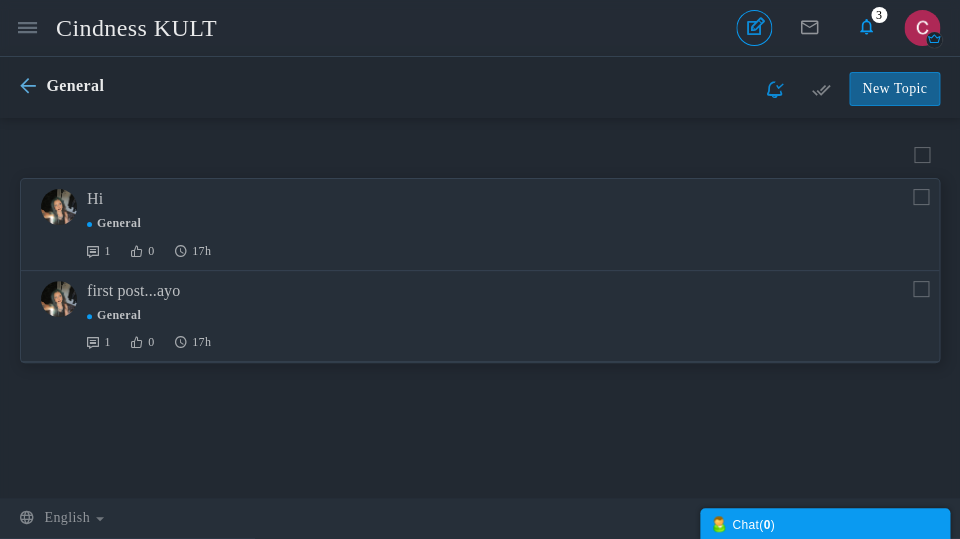 click at bounding box center (33, 86) 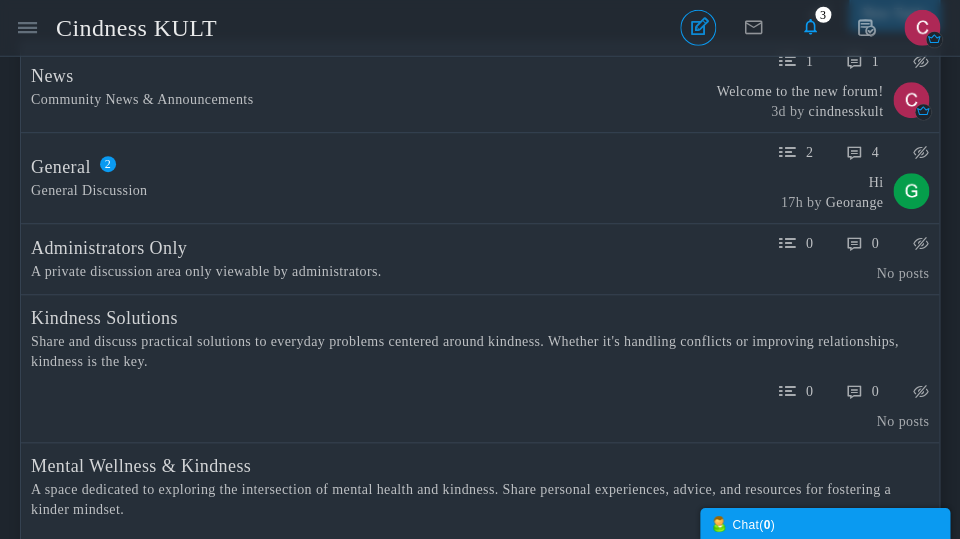 scroll, scrollTop: 0, scrollLeft: 0, axis: both 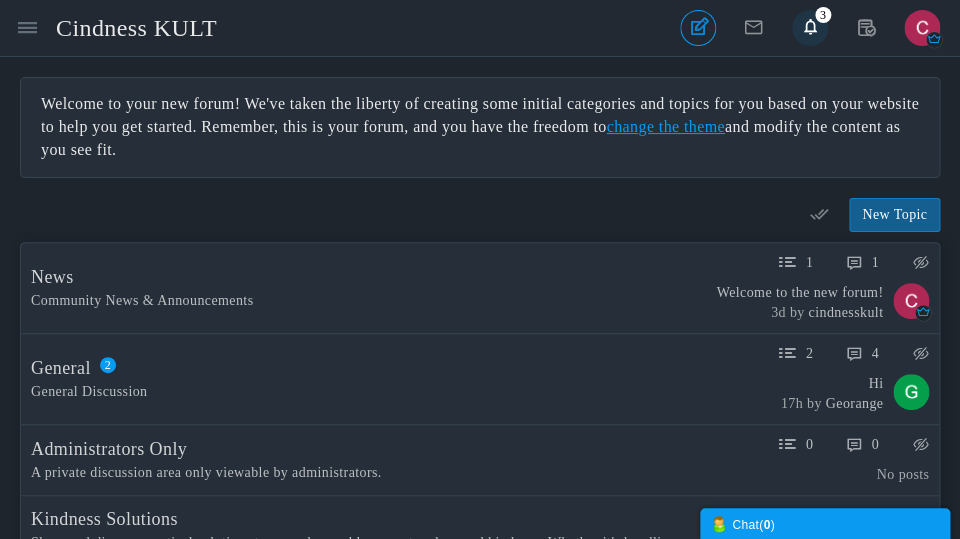 click on "3" at bounding box center [820, 15] 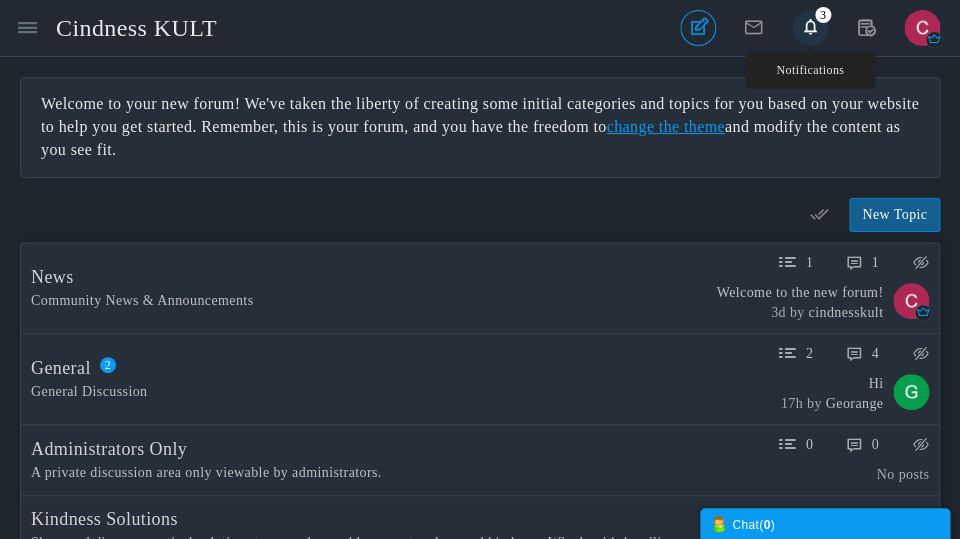 click at bounding box center [810, 27] 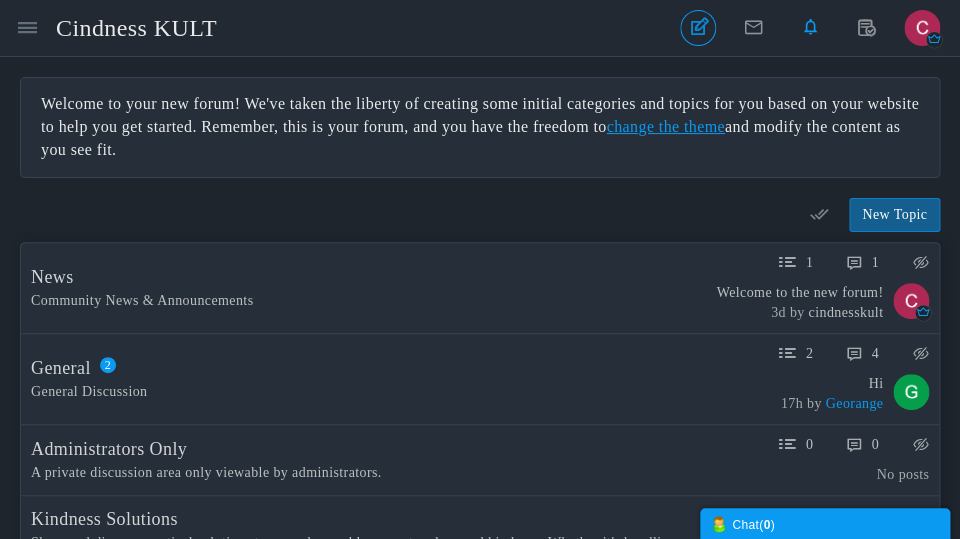 click on "Georange" at bounding box center [854, 403] 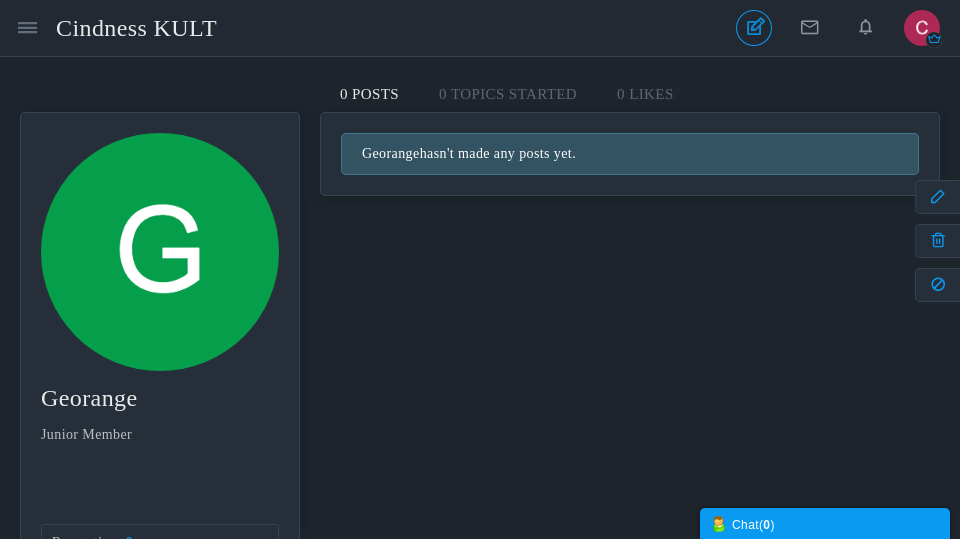 scroll, scrollTop: 0, scrollLeft: 0, axis: both 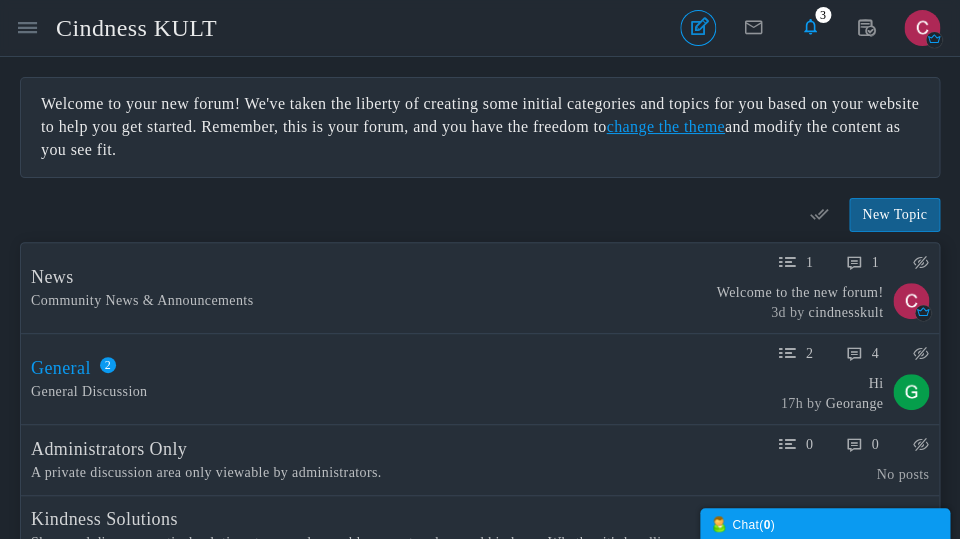 click on "General" at bounding box center [61, 368] 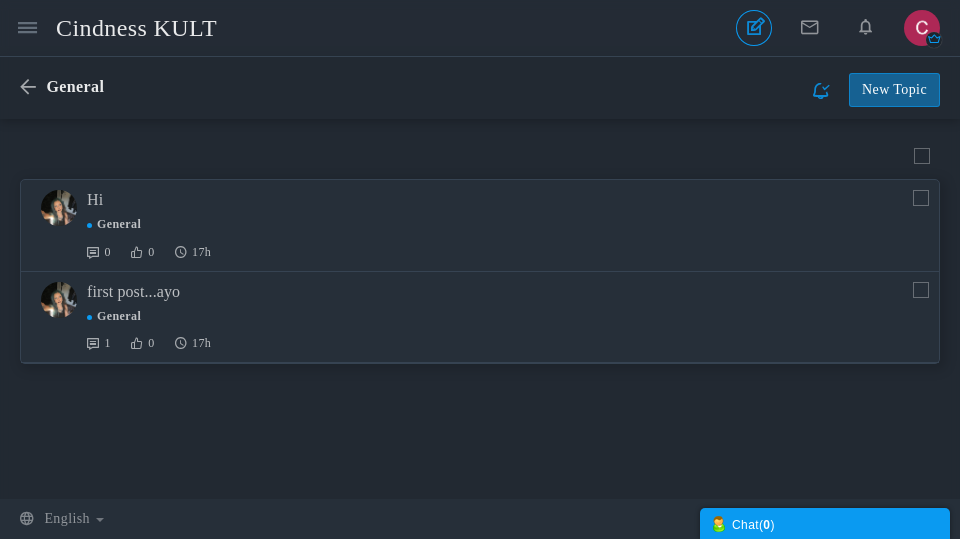 scroll, scrollTop: 0, scrollLeft: 0, axis: both 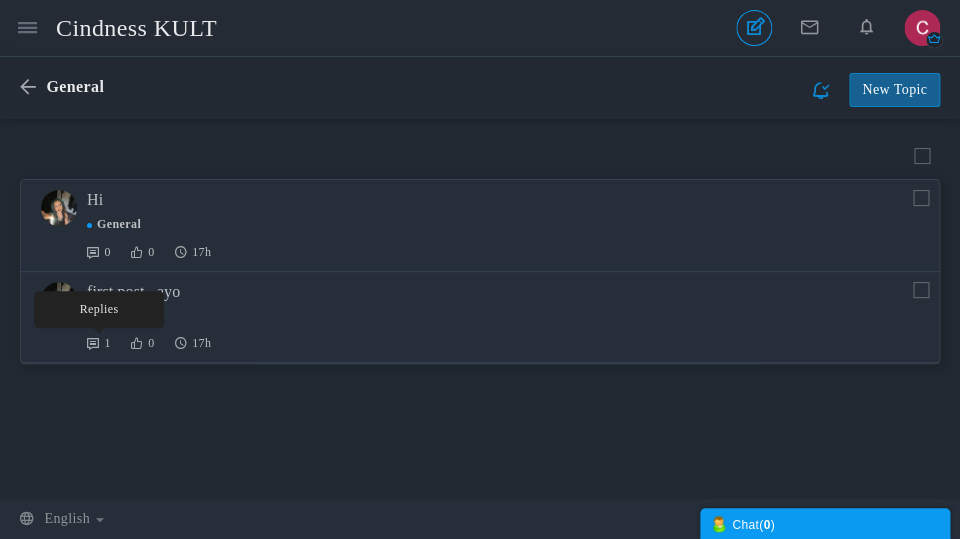 click at bounding box center (95, 343) 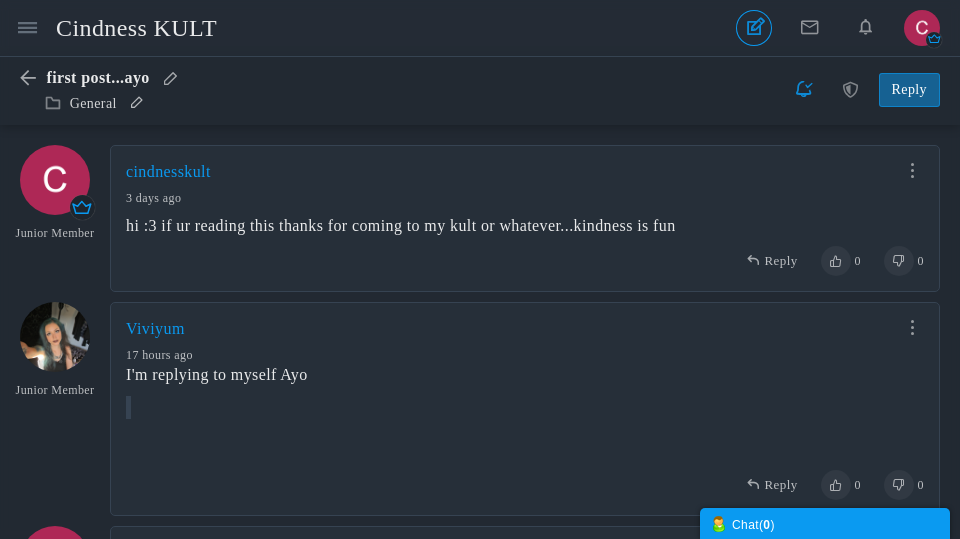 scroll, scrollTop: 0, scrollLeft: 0, axis: both 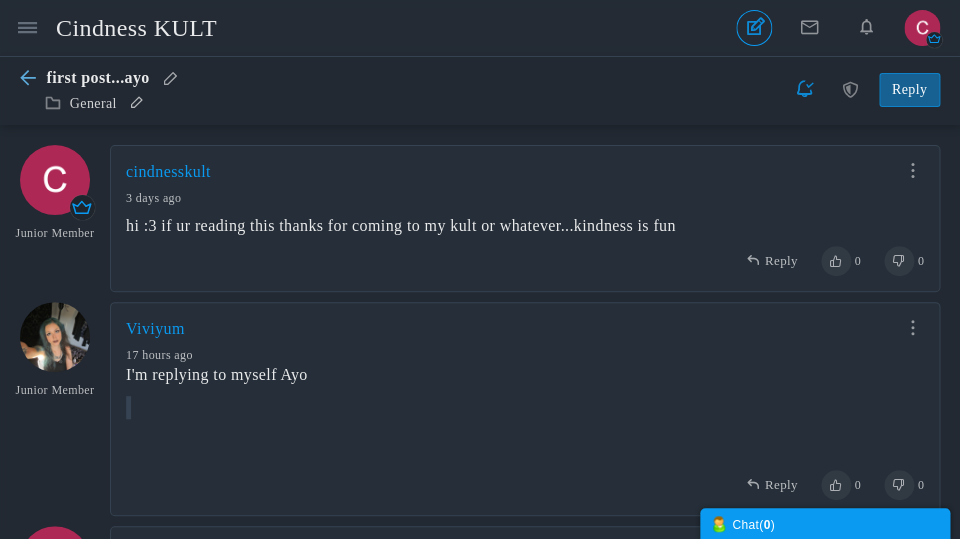 click at bounding box center [33, 78] 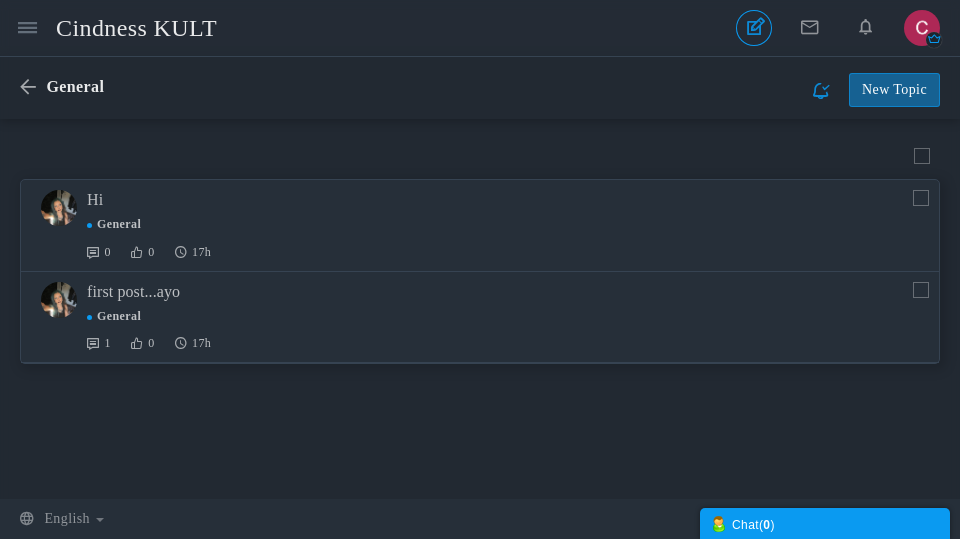 scroll, scrollTop: 0, scrollLeft: 0, axis: both 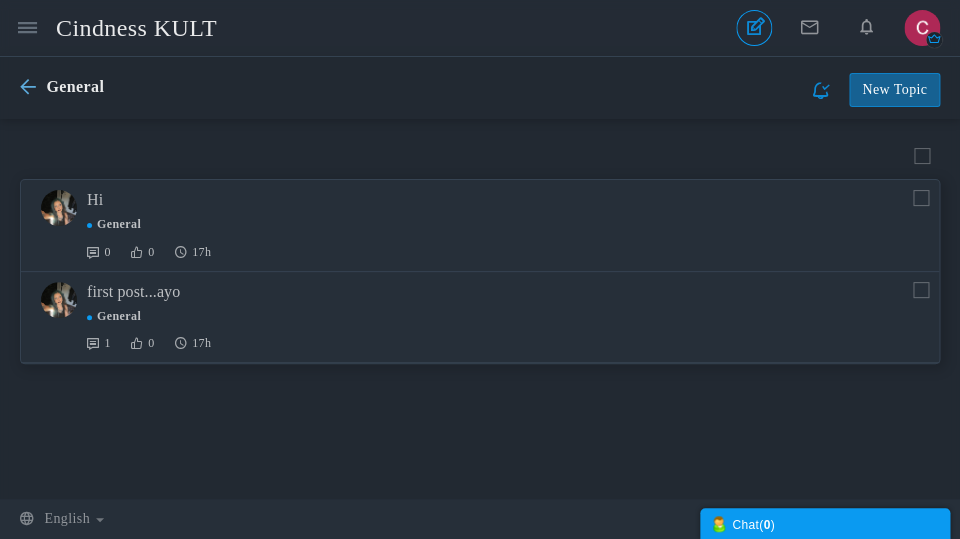 click at bounding box center (33, 87) 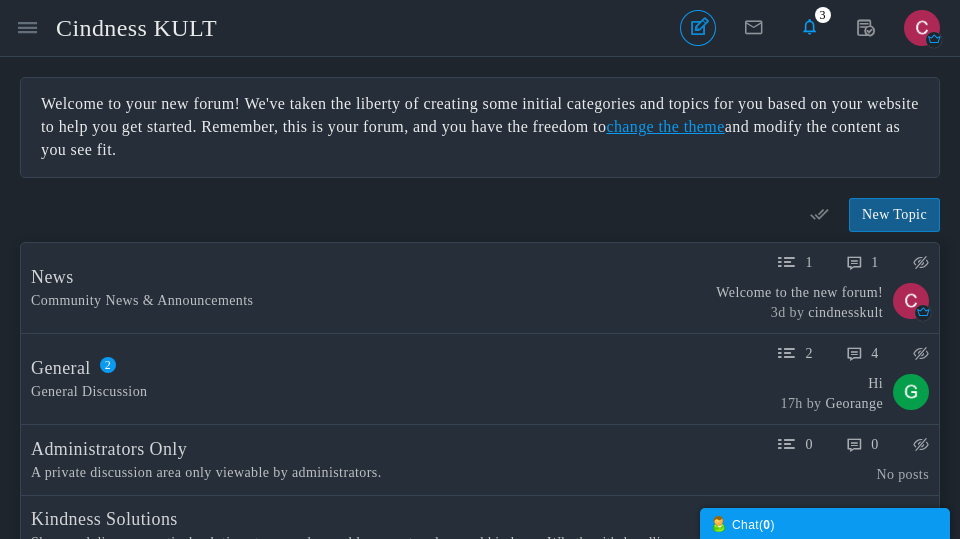 scroll, scrollTop: 0, scrollLeft: 0, axis: both 